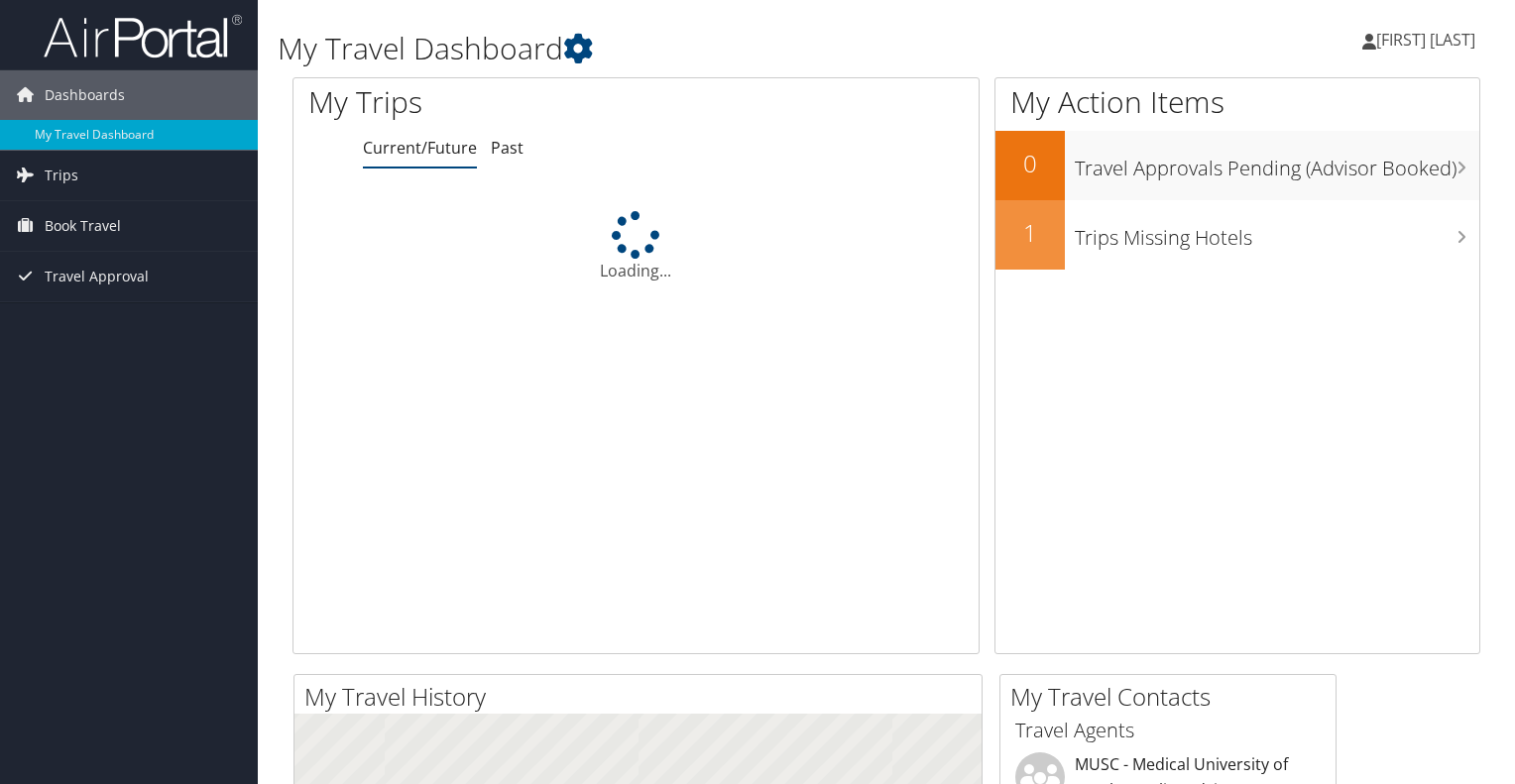 scroll, scrollTop: 0, scrollLeft: 0, axis: both 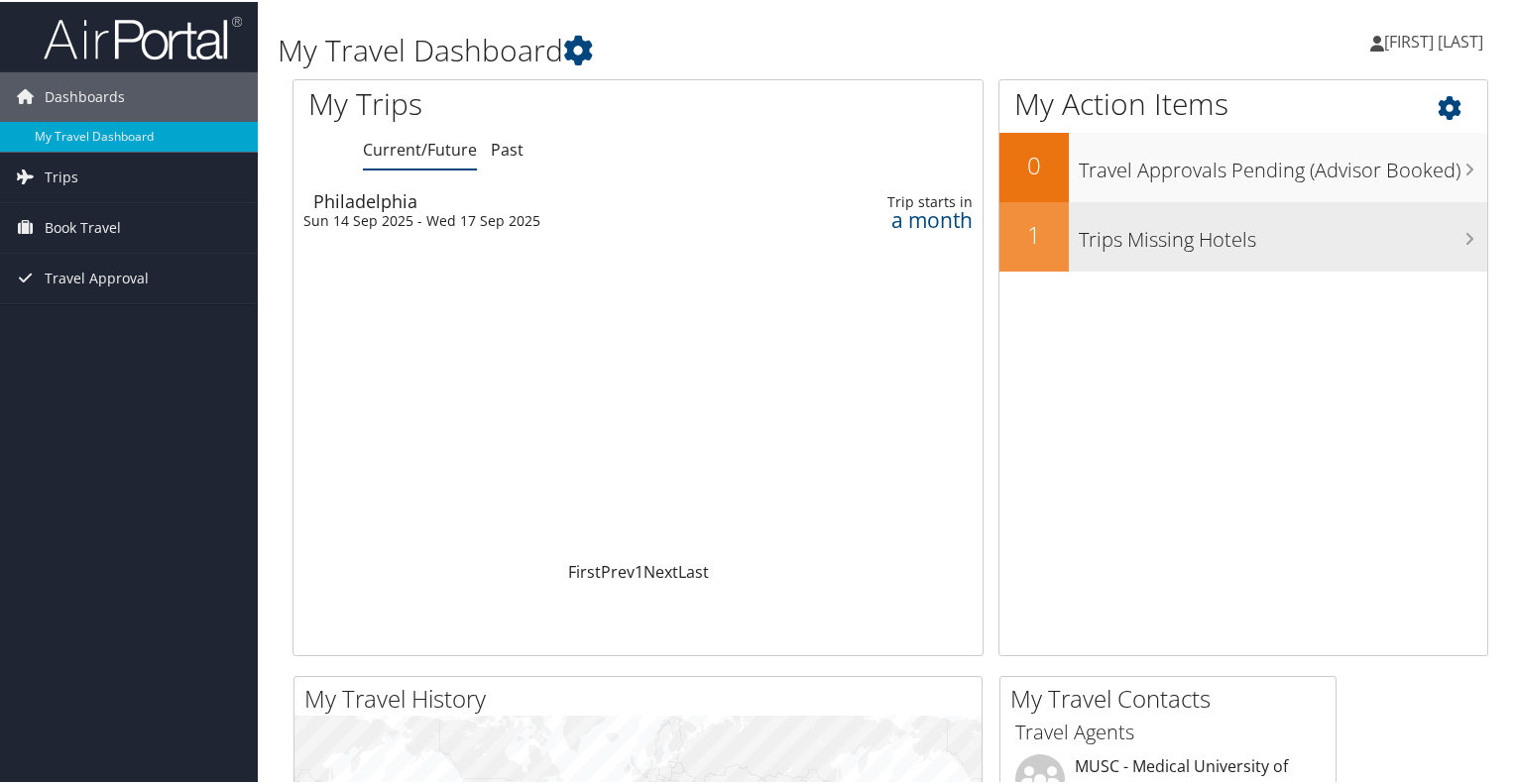 click on "Trips Missing Hotels" at bounding box center [1283, 233] 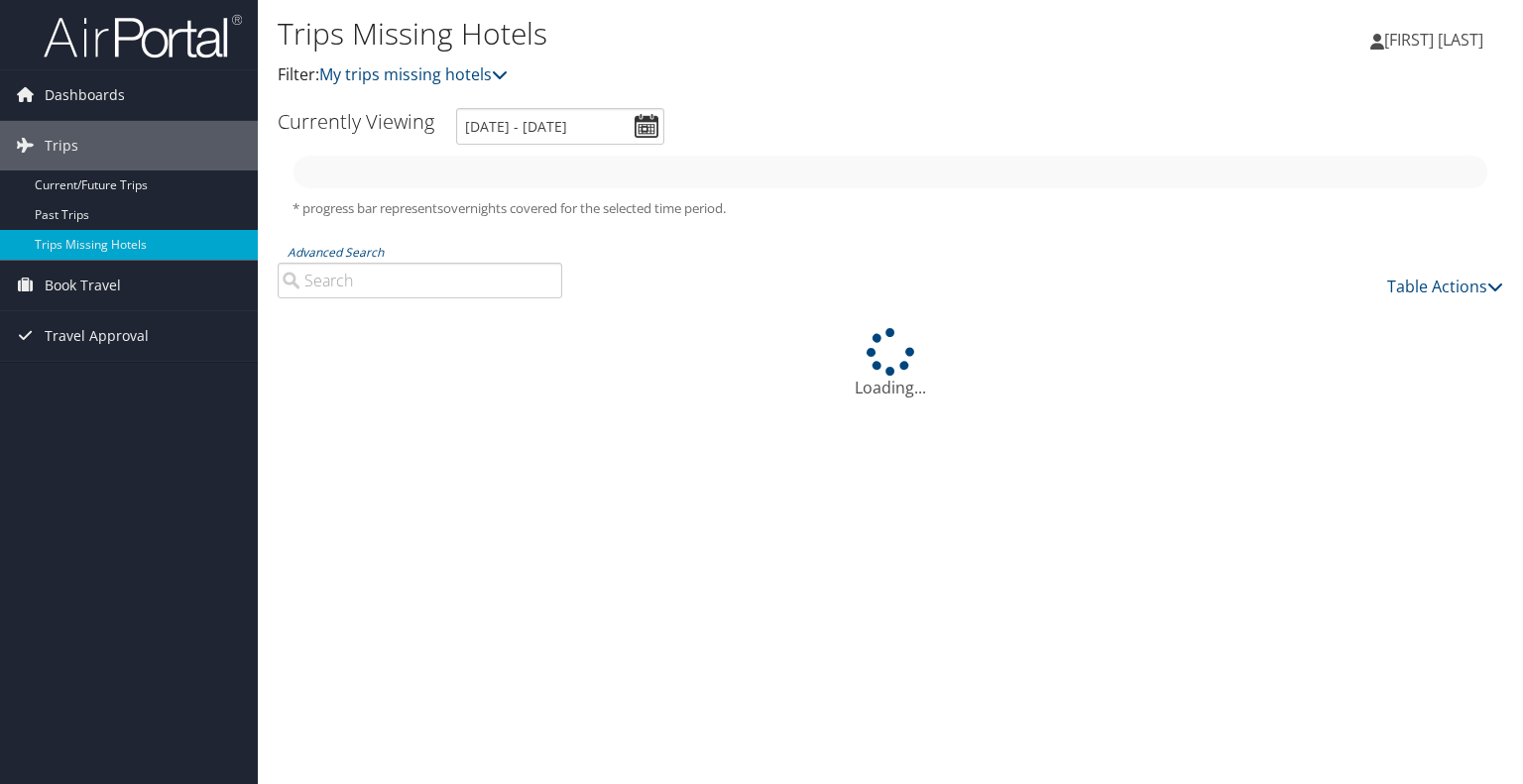 scroll, scrollTop: 0, scrollLeft: 0, axis: both 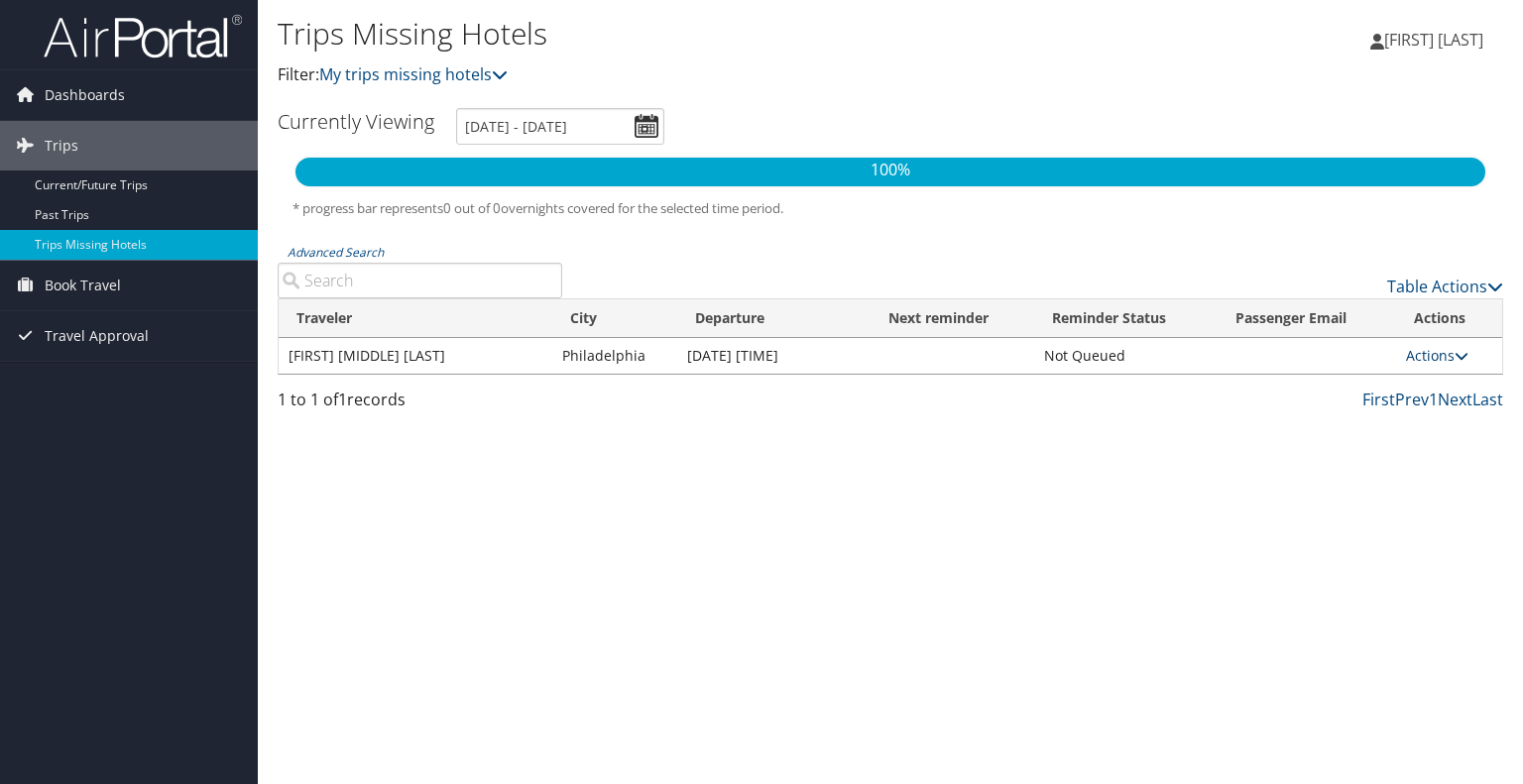 click on "Actions" at bounding box center (1437, 355) 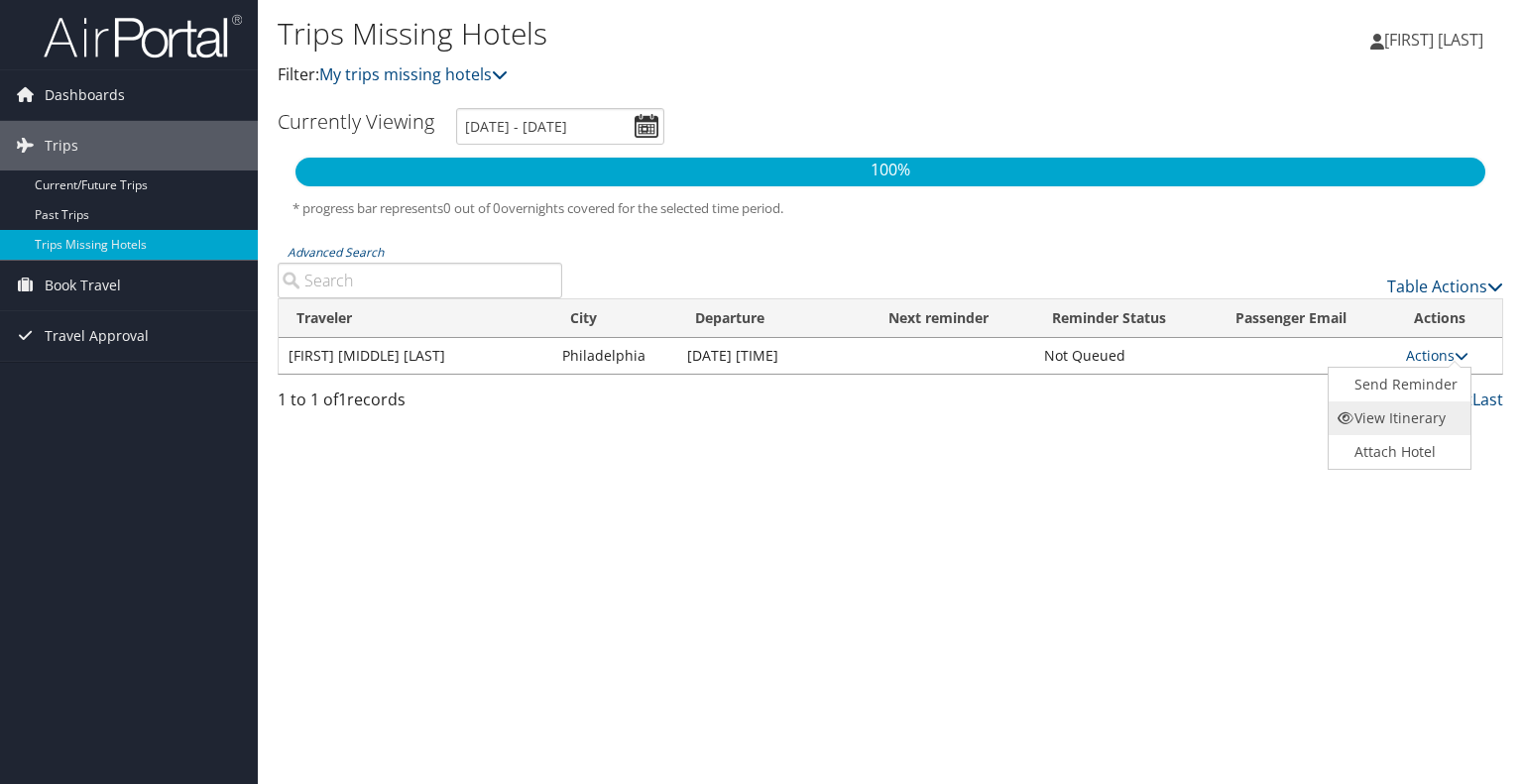 click on "View Itinerary" at bounding box center (1397, 418) 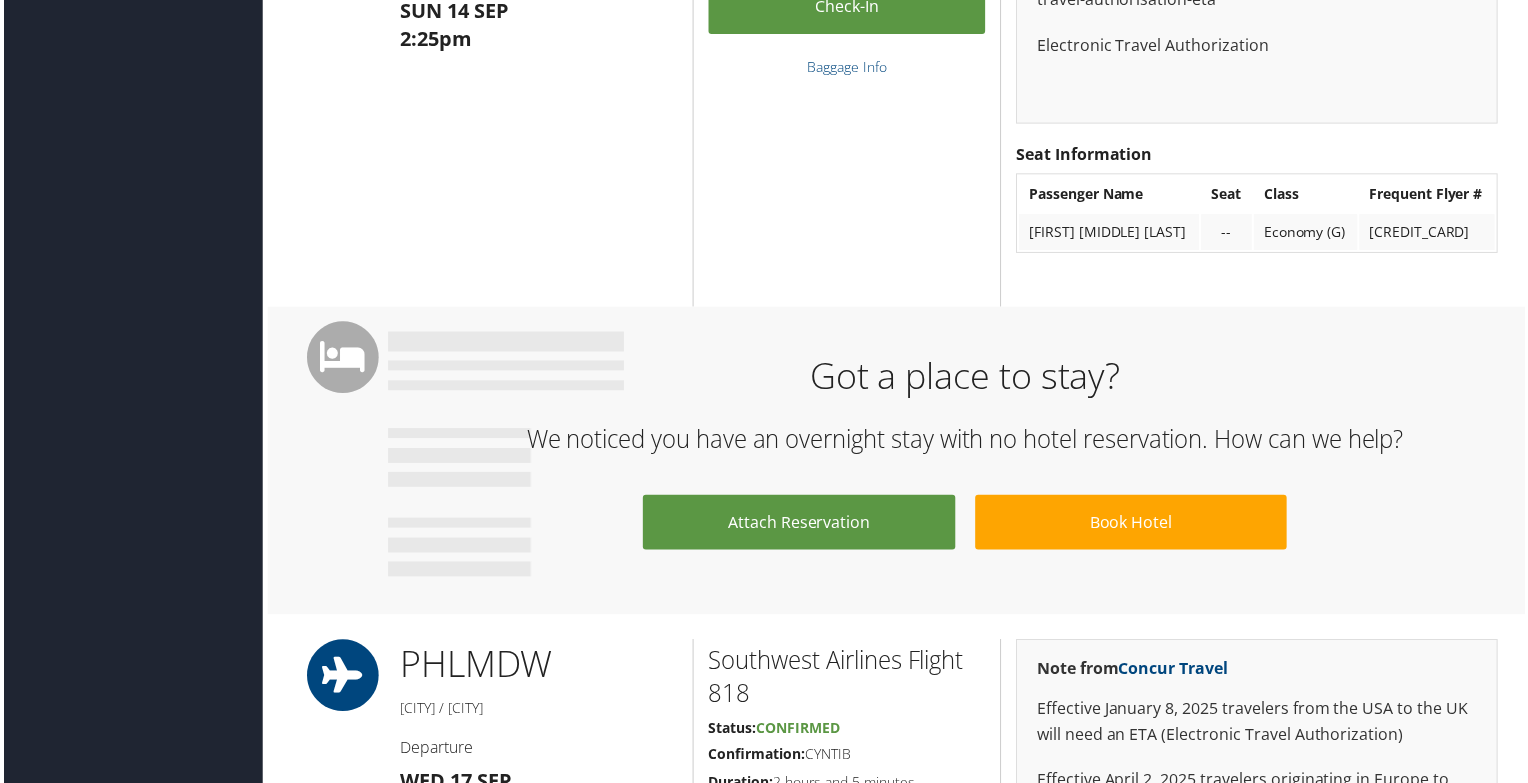 scroll, scrollTop: 1885, scrollLeft: 0, axis: vertical 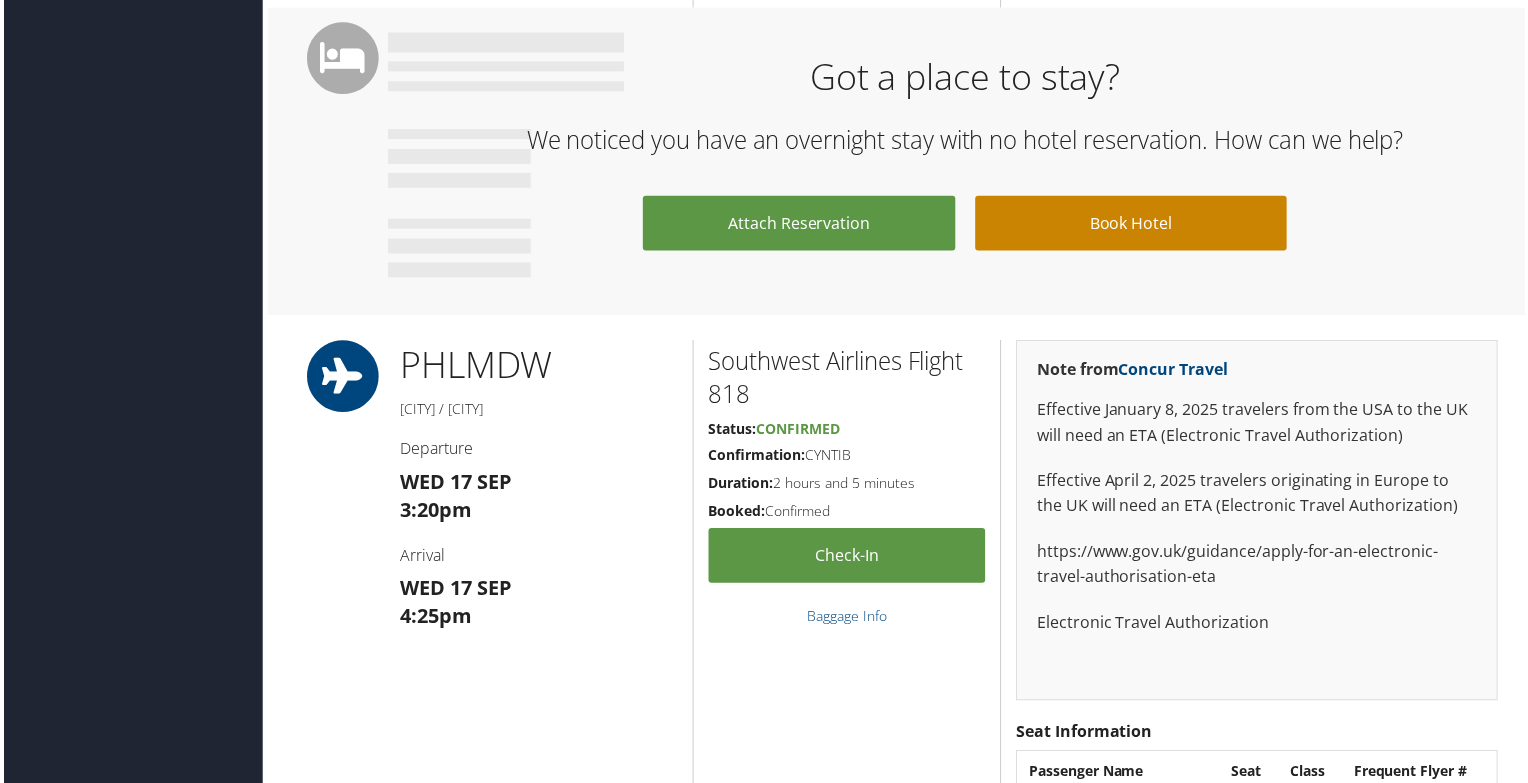 click on "Book Hotel" at bounding box center [1132, 224] 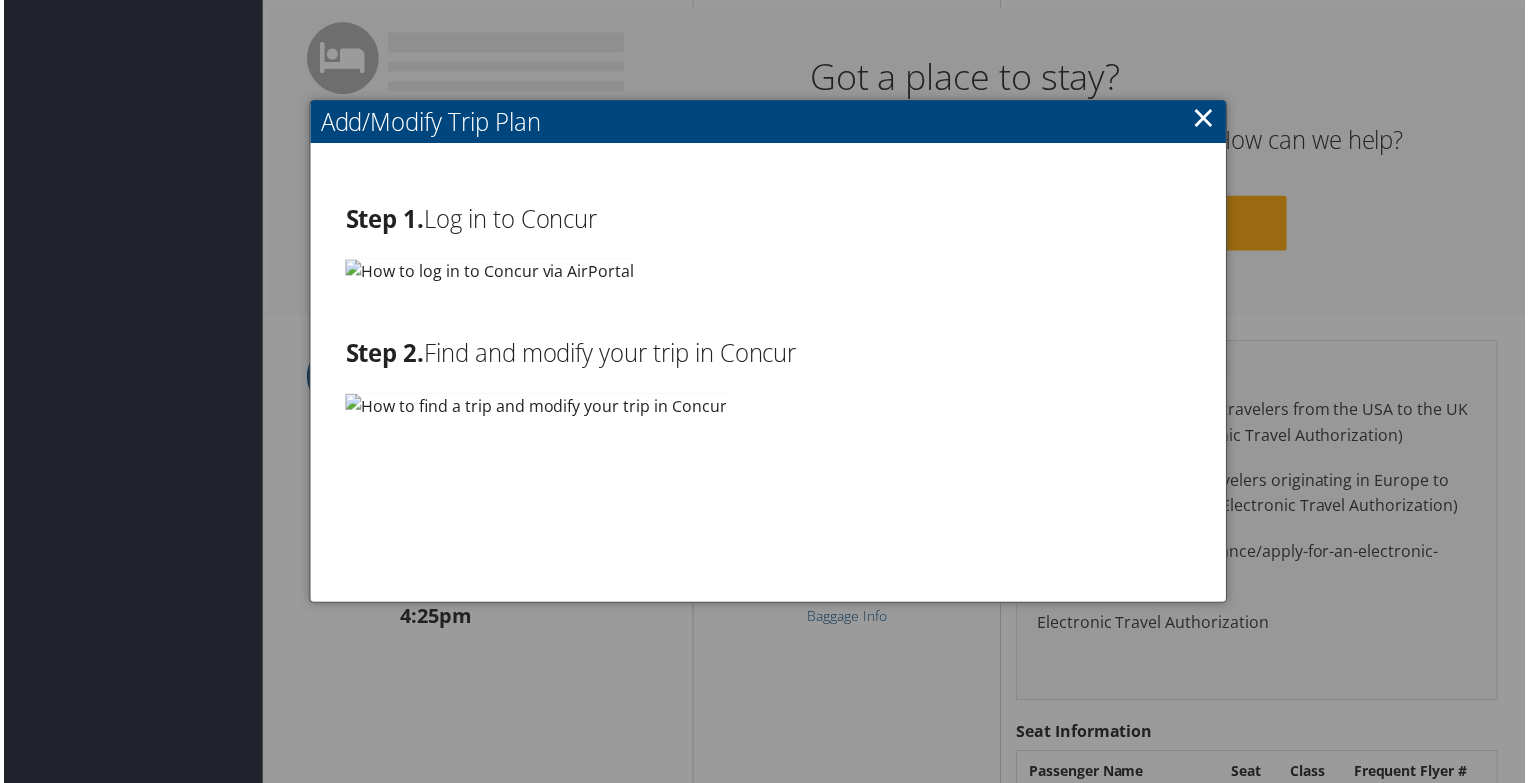 click at bounding box center [488, 272] 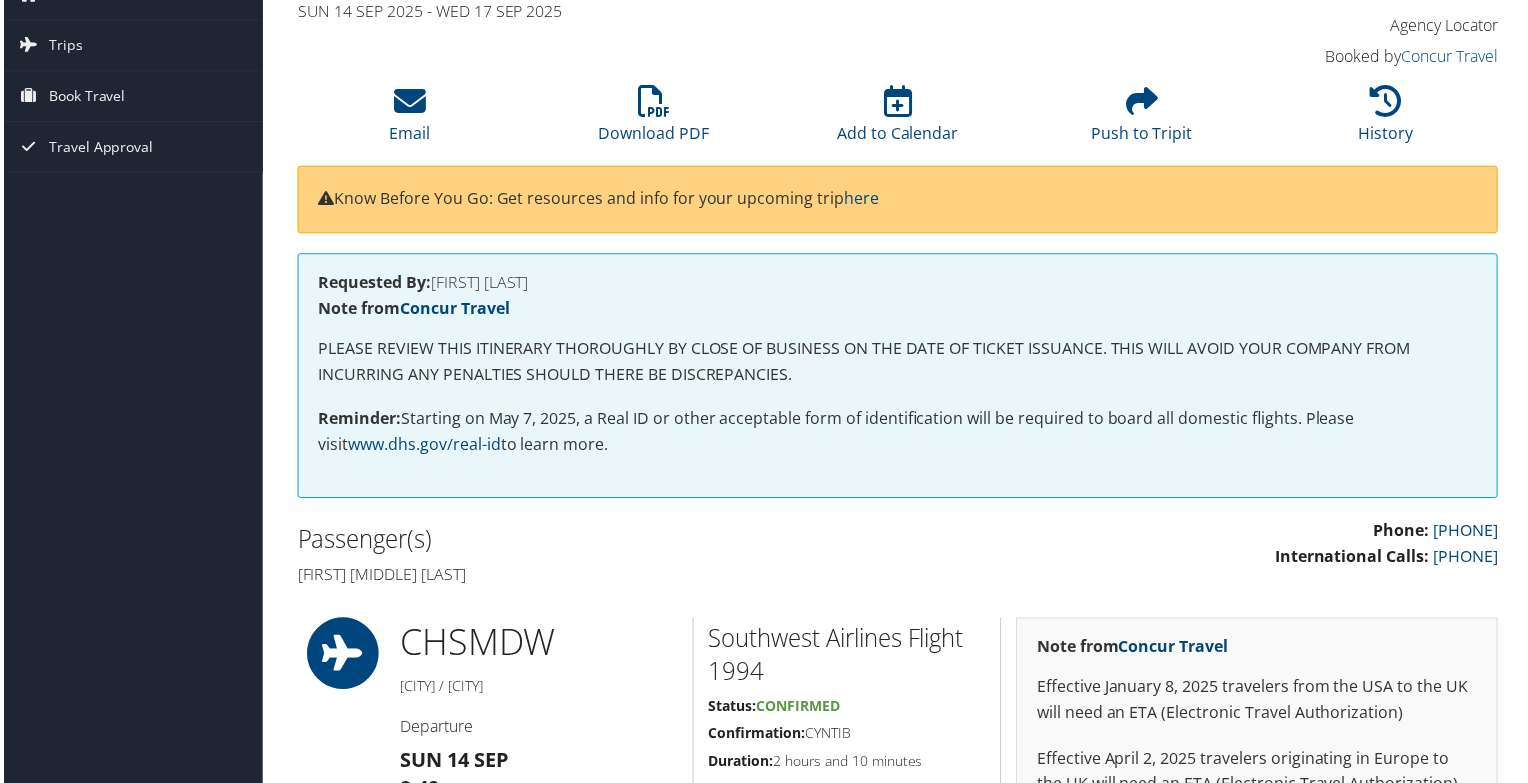 scroll, scrollTop: 0, scrollLeft: 0, axis: both 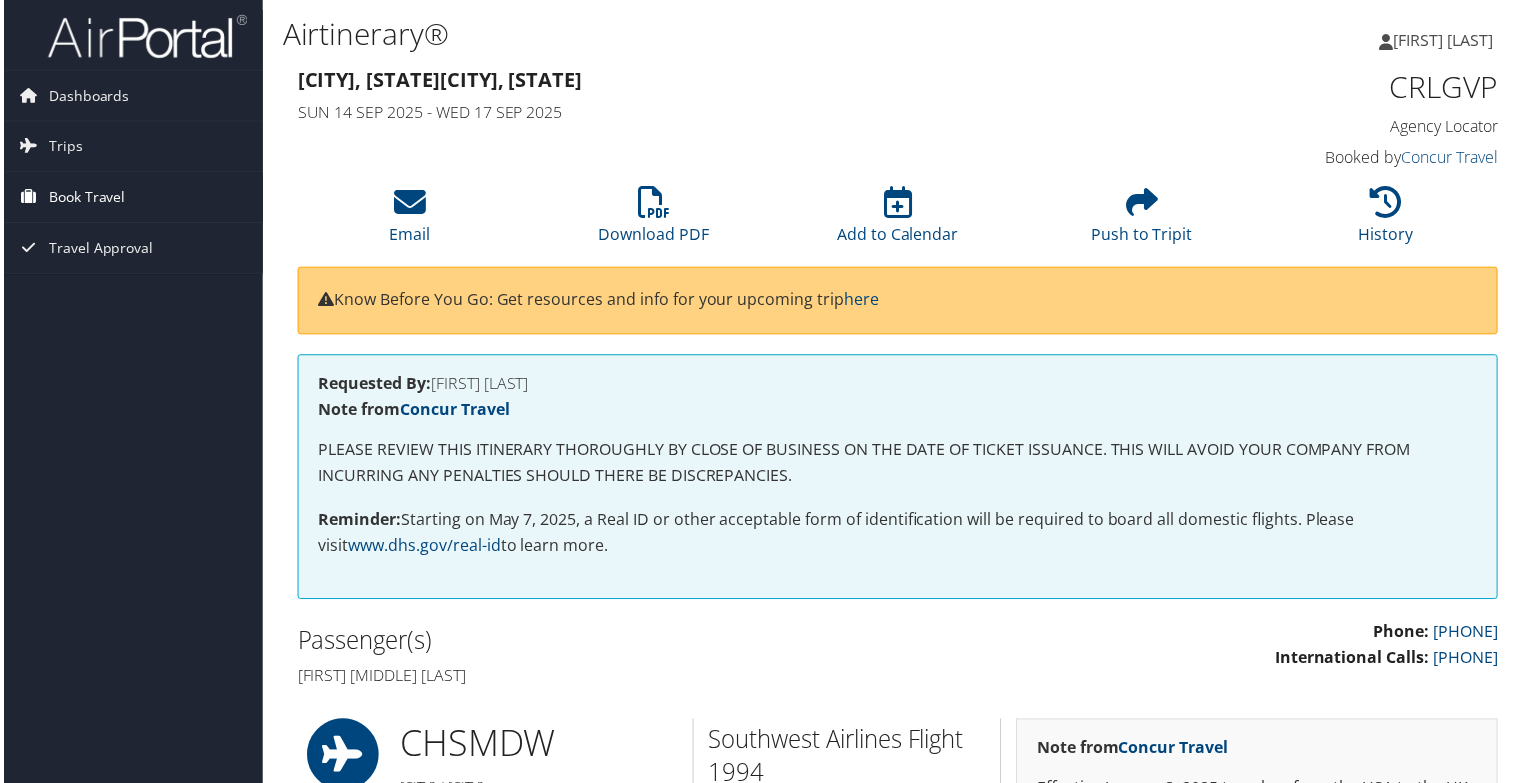 click on "Book Travel" at bounding box center [83, 198] 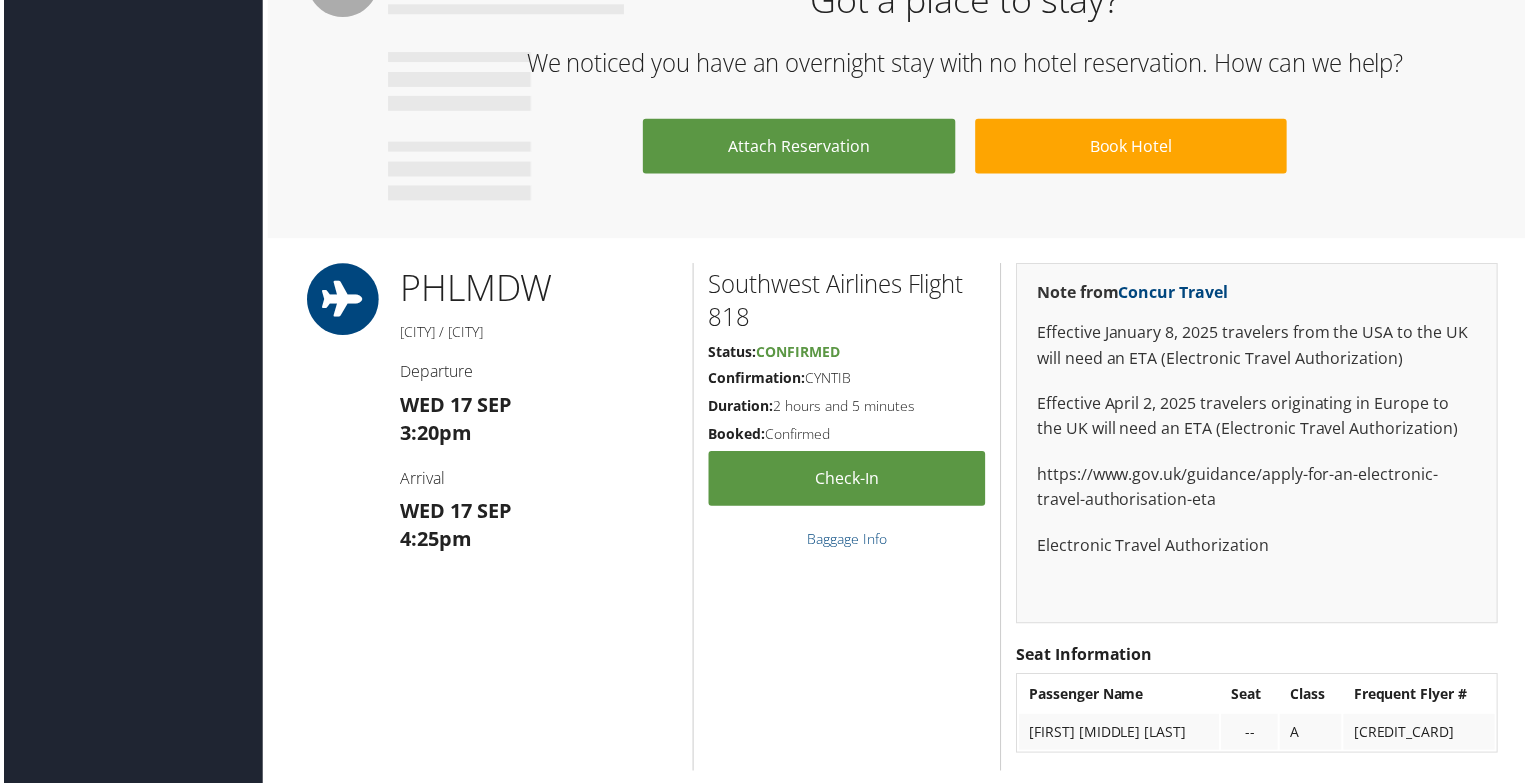 scroll, scrollTop: 1800, scrollLeft: 0, axis: vertical 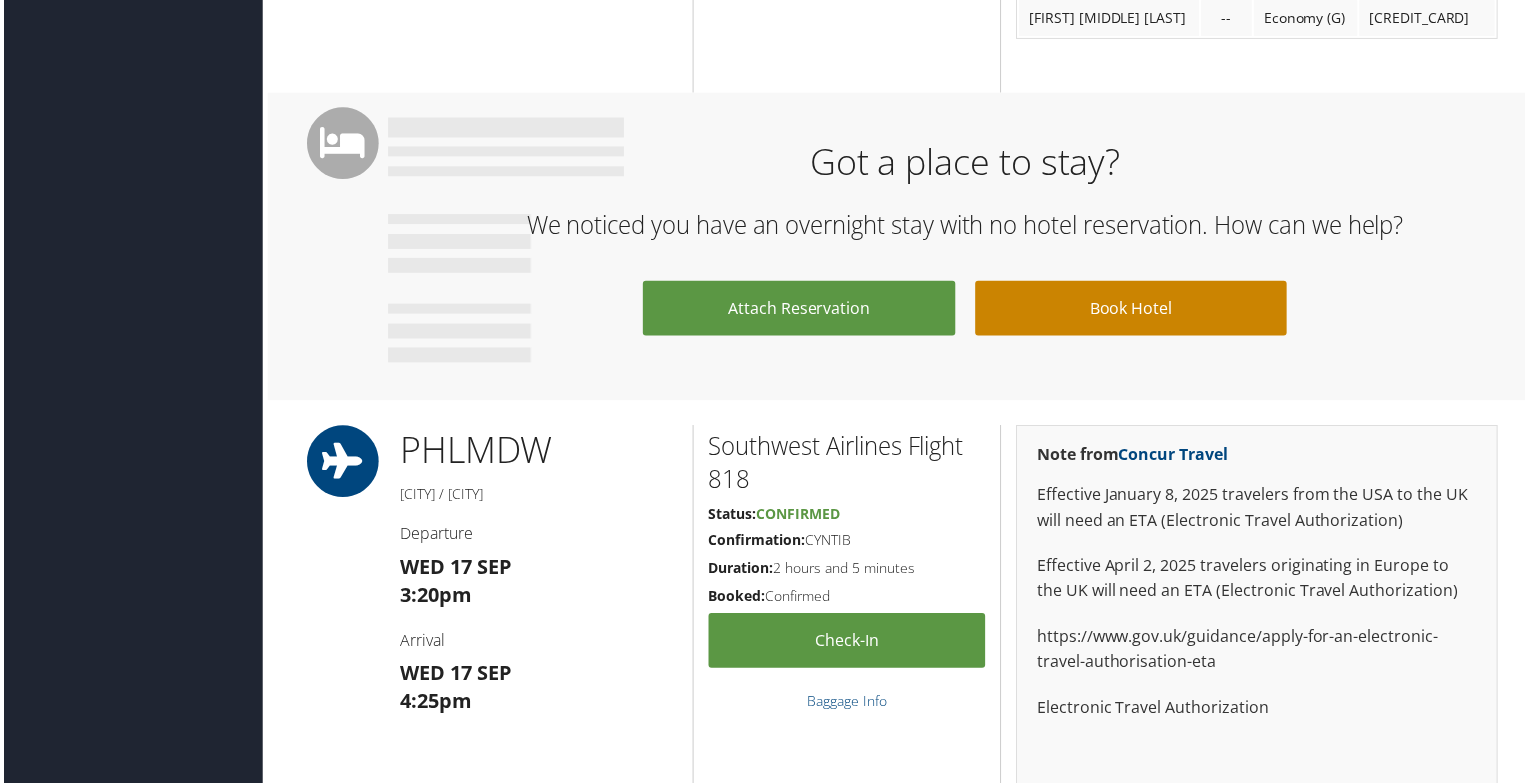 click on "Book Hotel" at bounding box center (1132, 309) 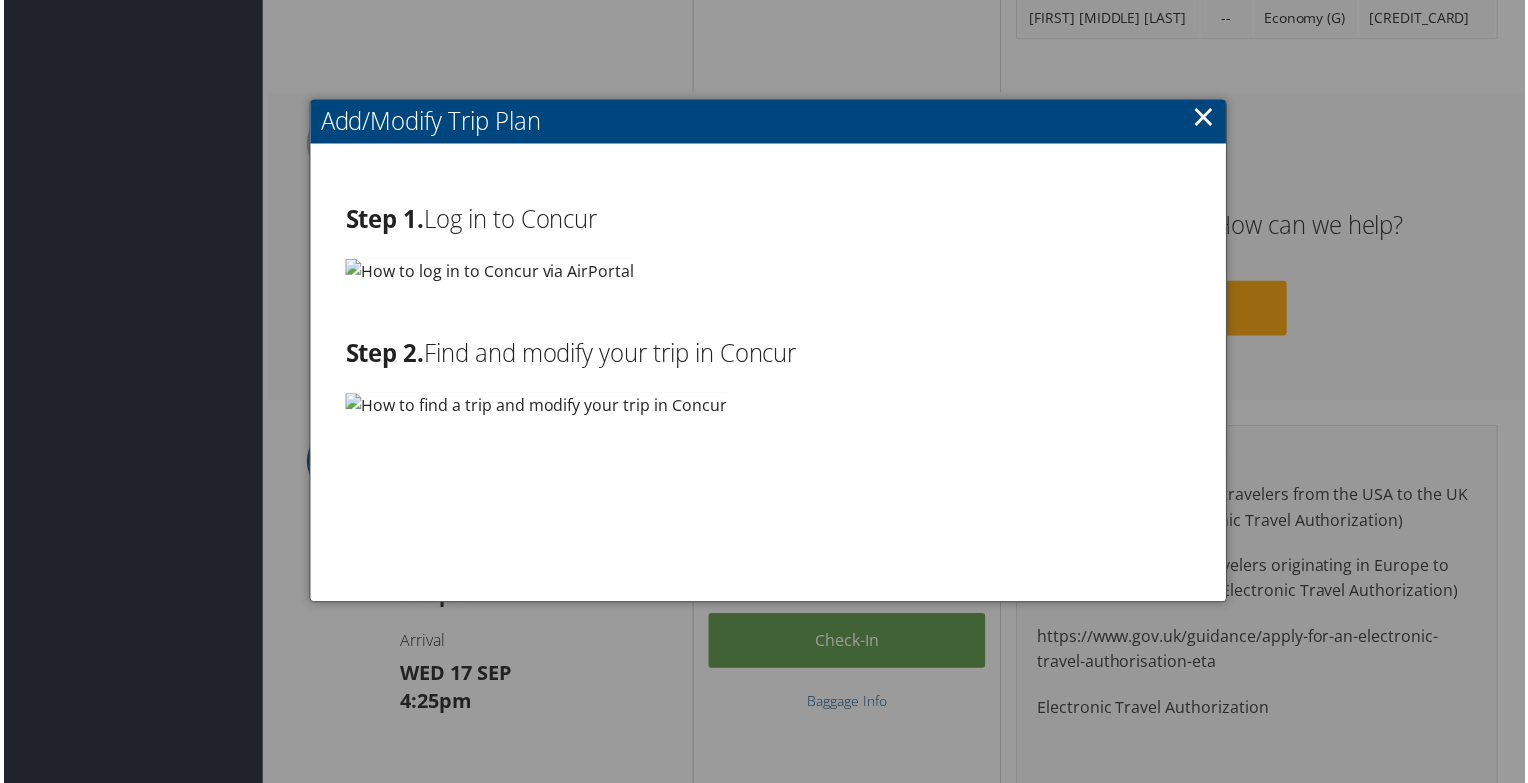 click at bounding box center (488, 271) 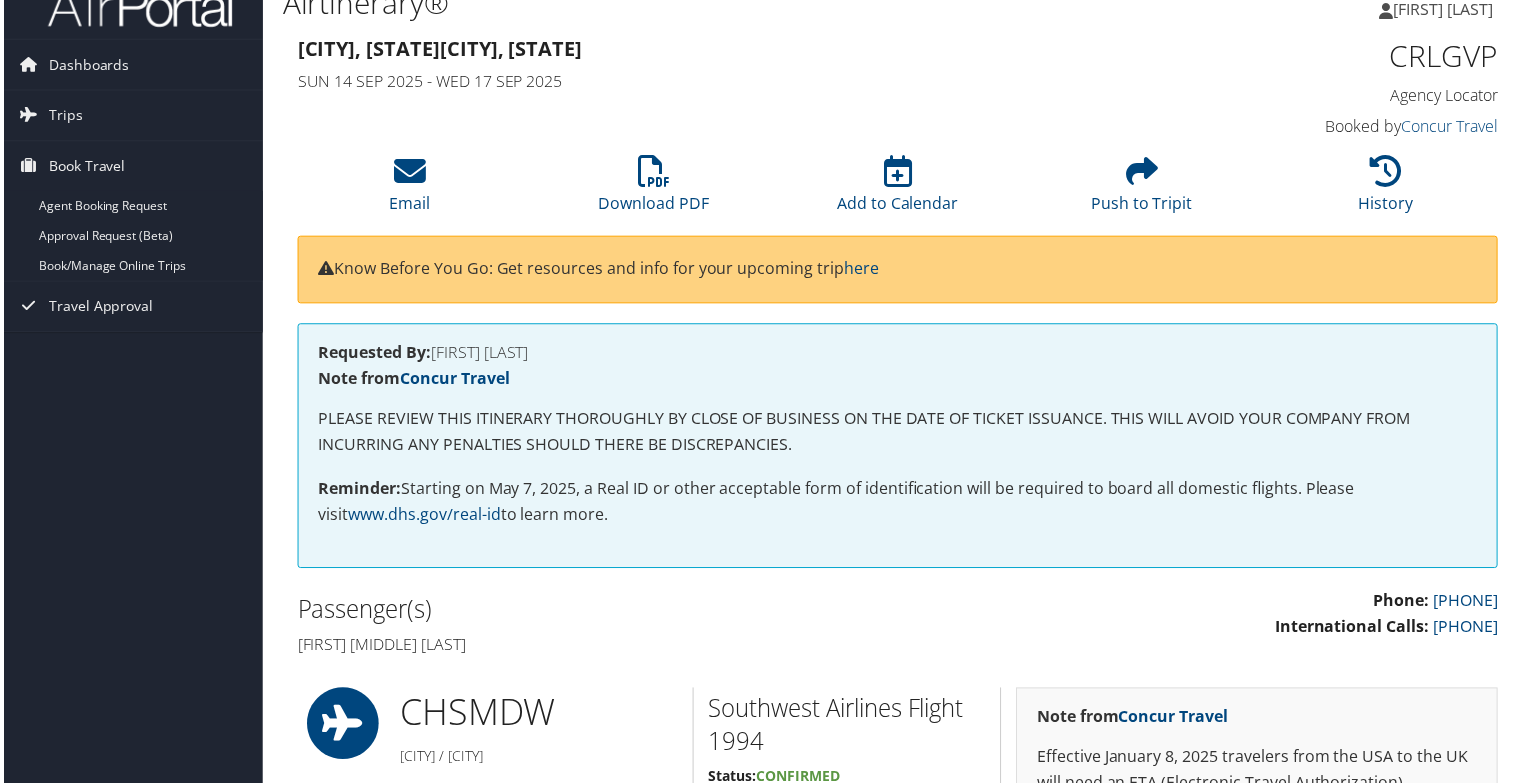 scroll, scrollTop: 0, scrollLeft: 0, axis: both 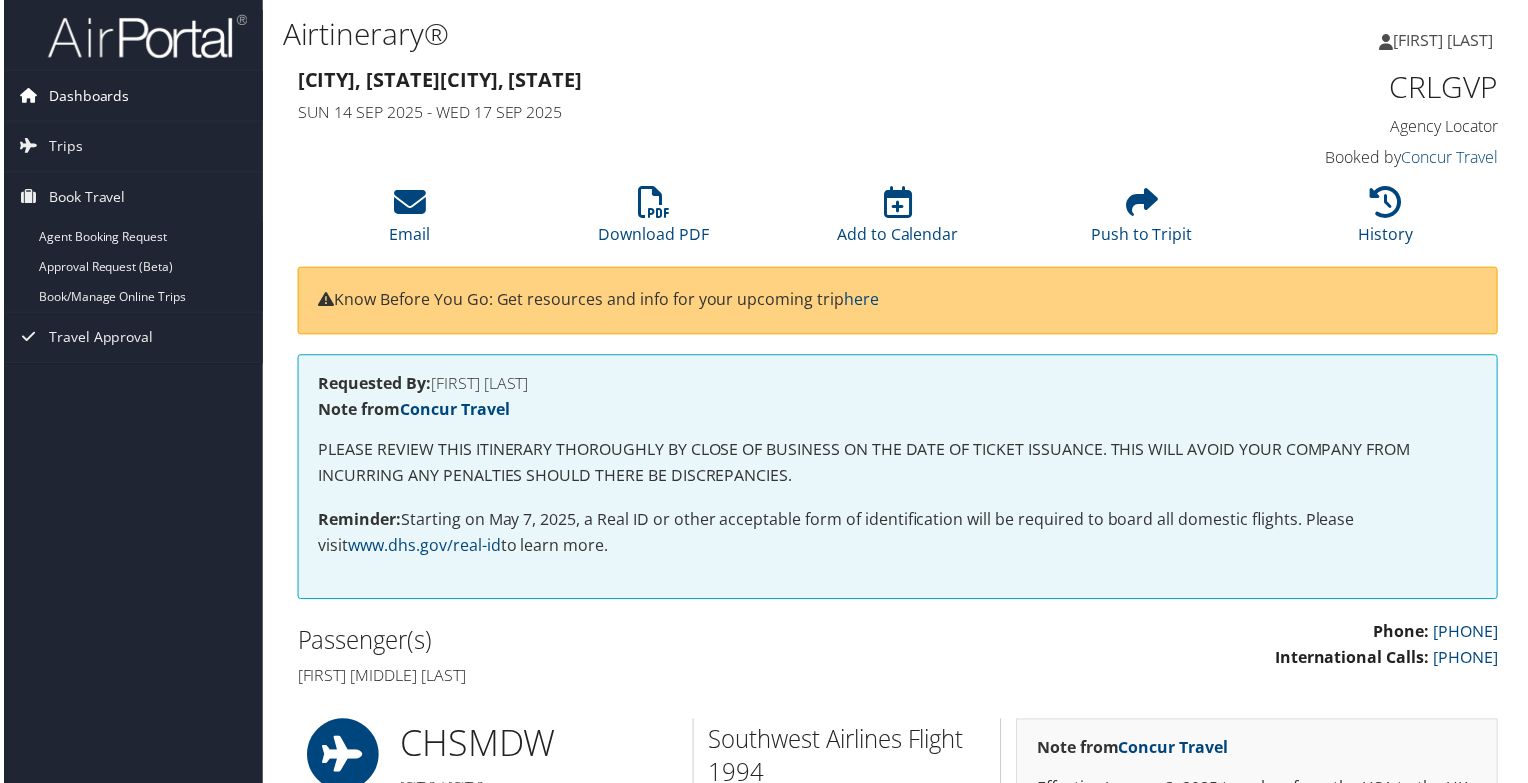 click on "Dashboards" at bounding box center [85, 96] 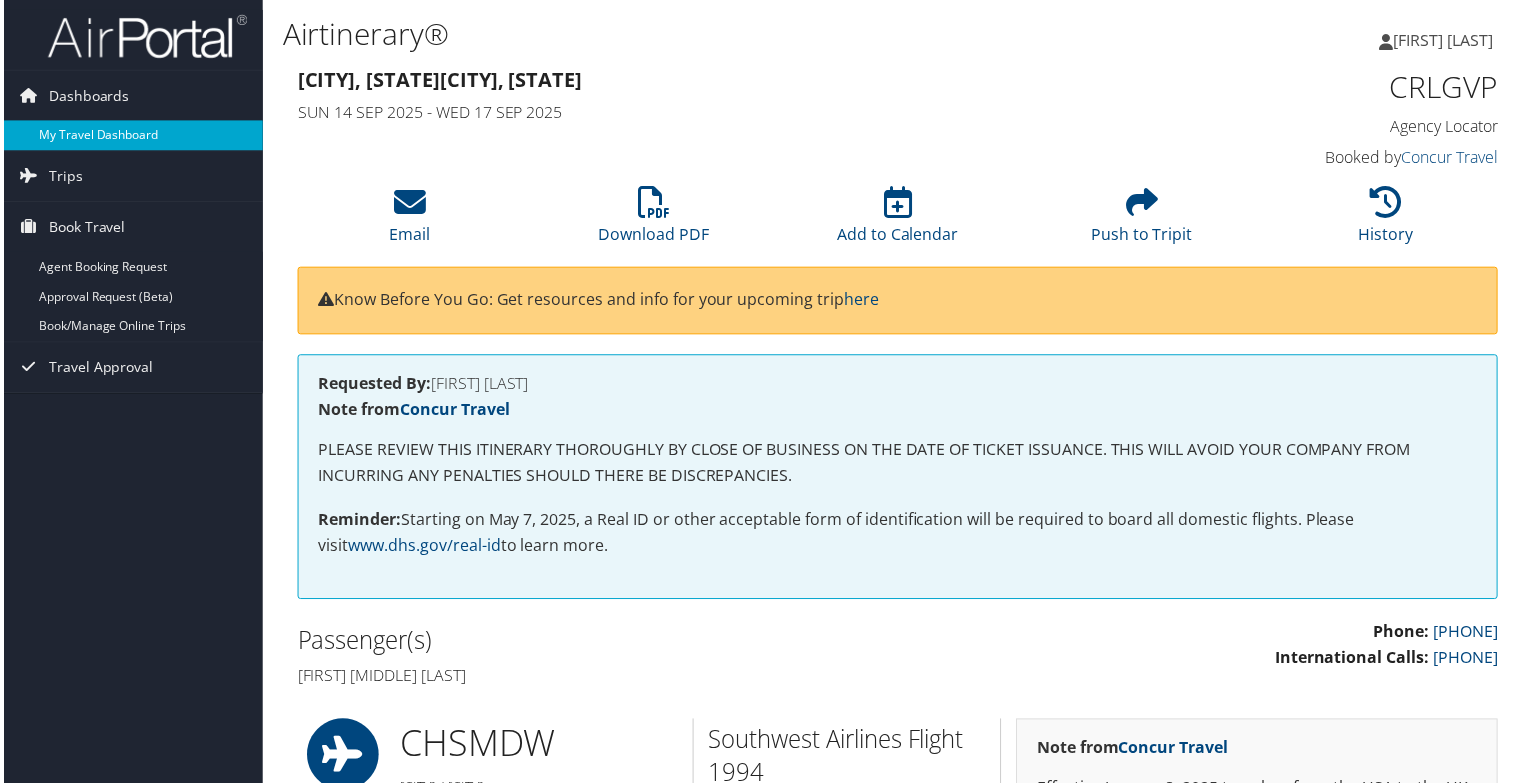 click on "My Travel Dashboard" at bounding box center [130, 136] 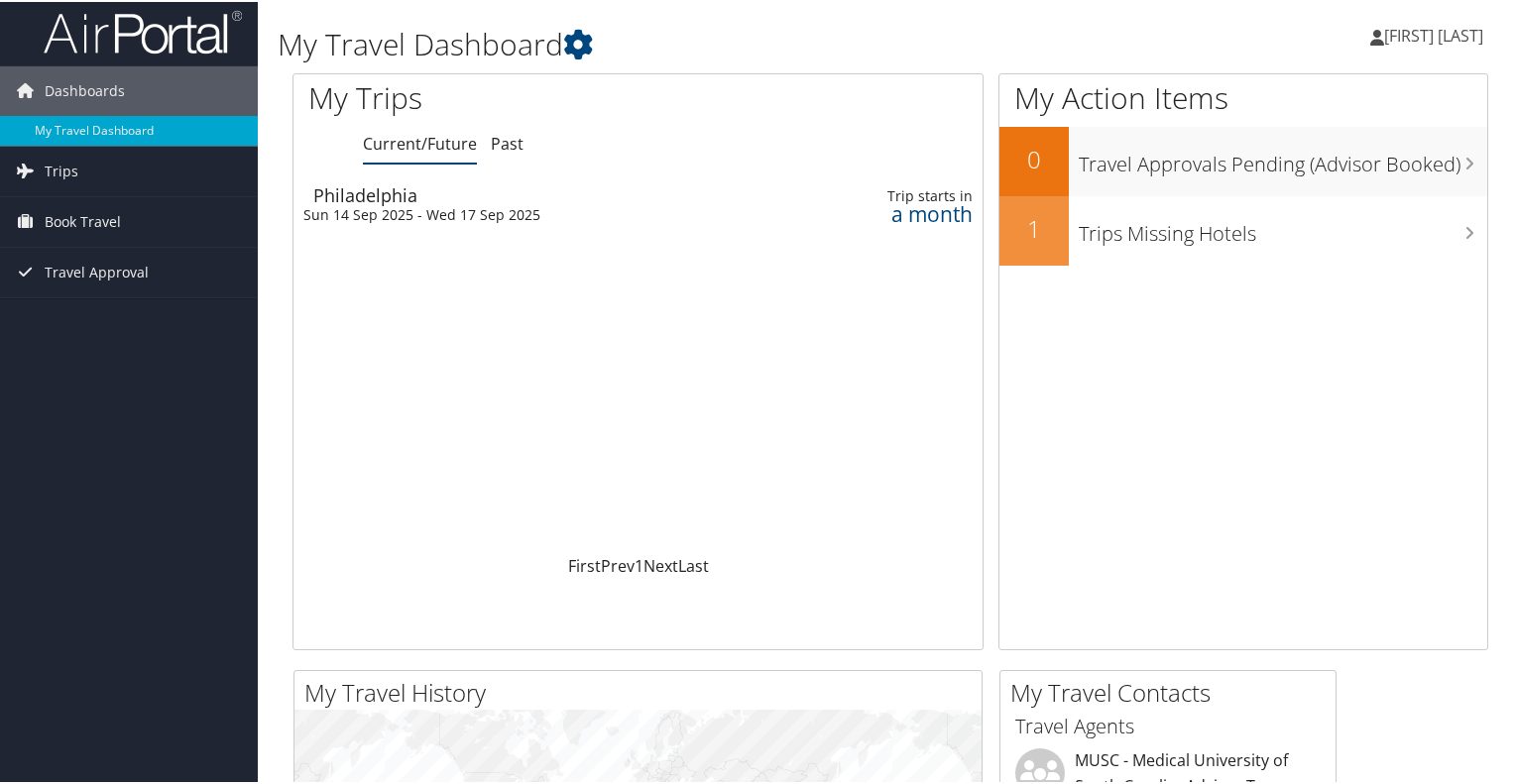 scroll, scrollTop: 0, scrollLeft: 0, axis: both 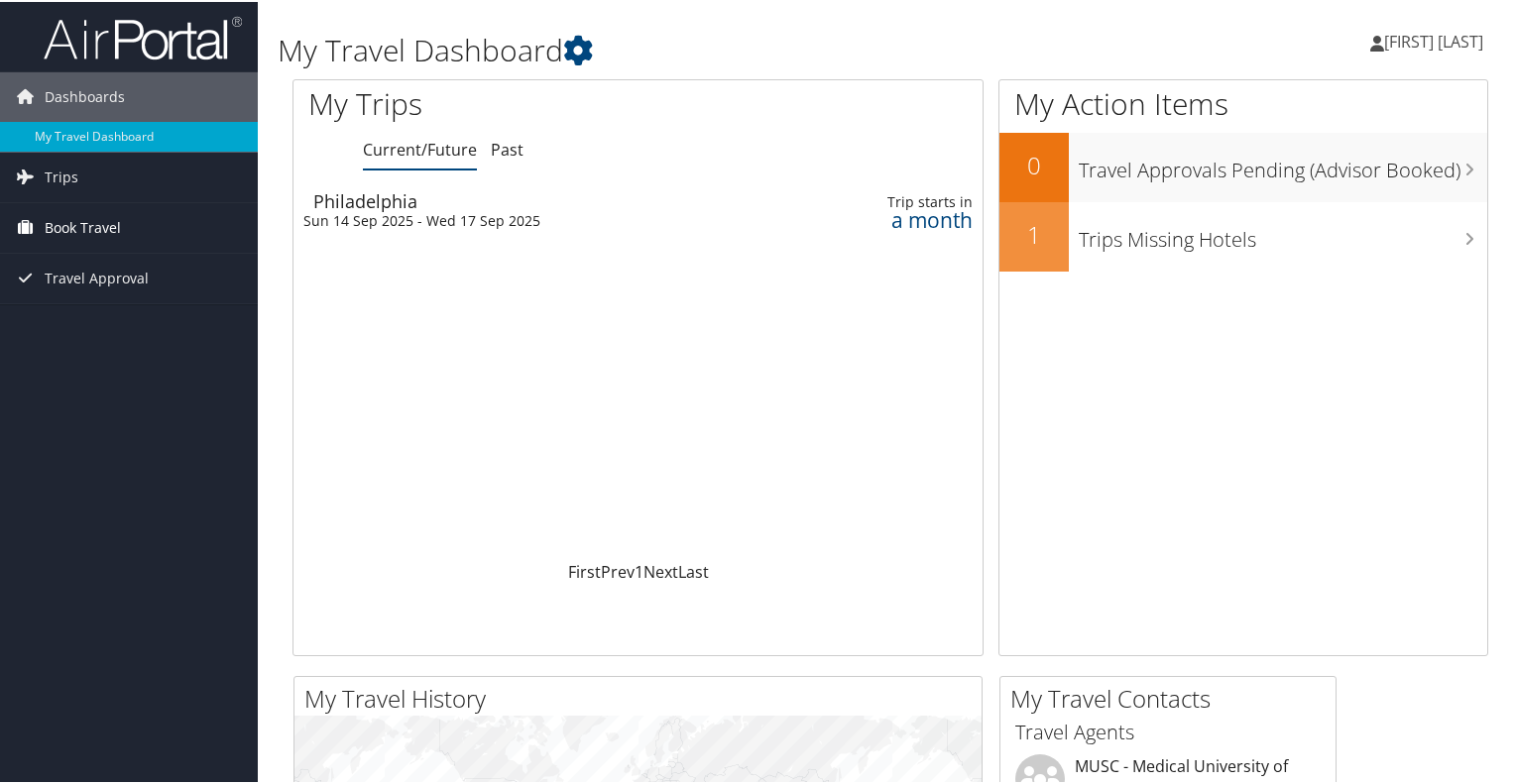 click on "Book Travel" at bounding box center (82, 226) 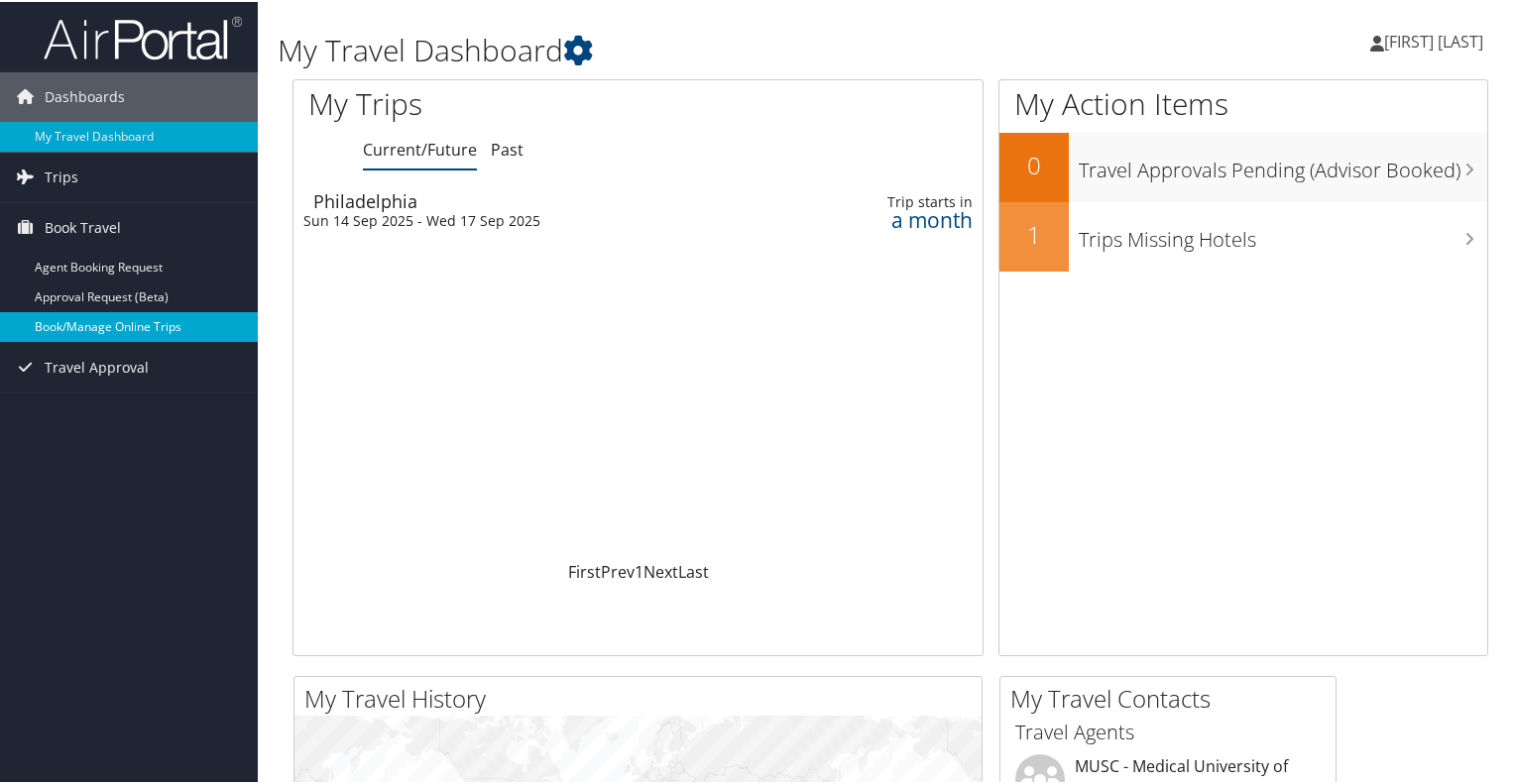 click on "Book/Manage Online Trips" at bounding box center [129, 325] 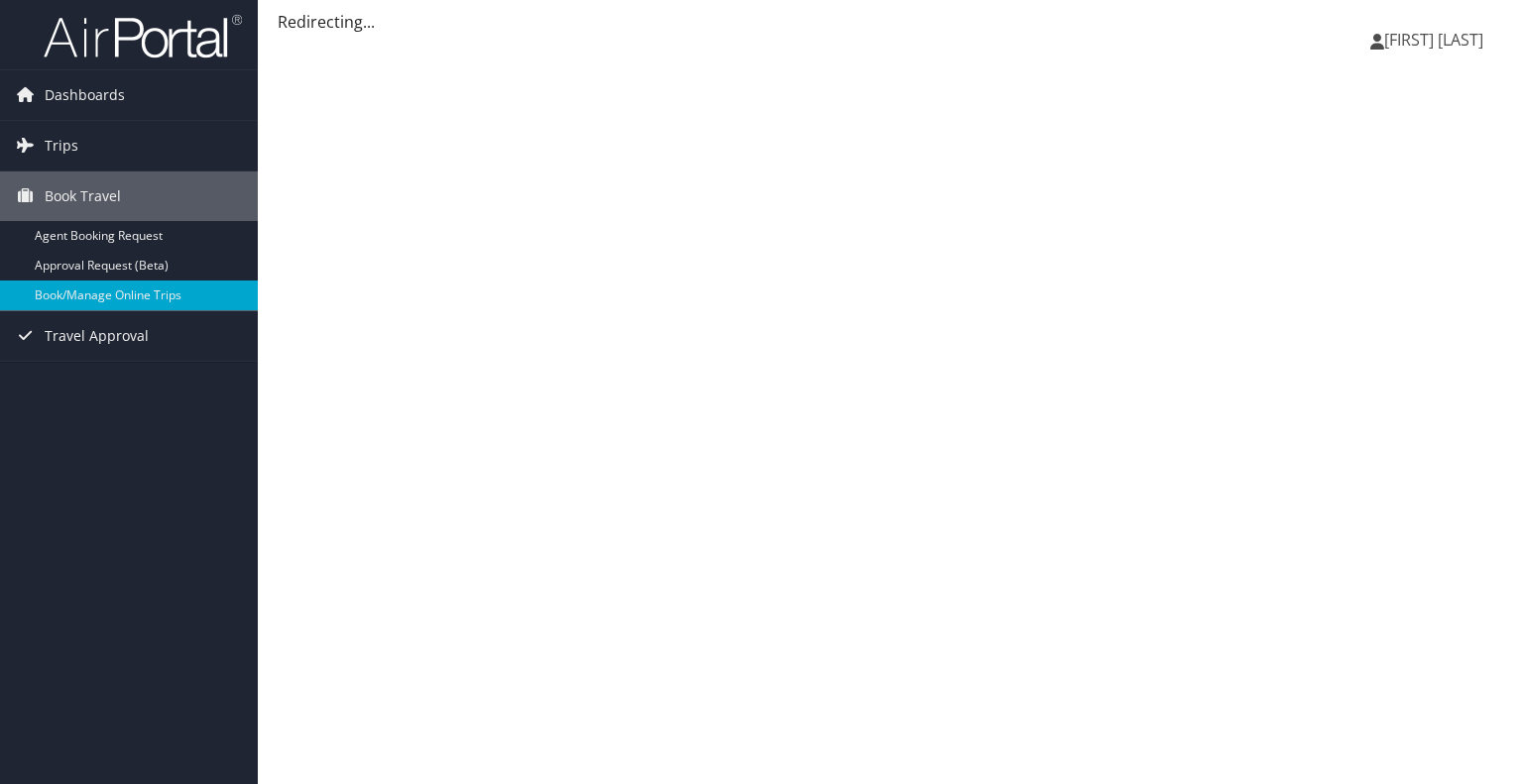 scroll, scrollTop: 0, scrollLeft: 0, axis: both 